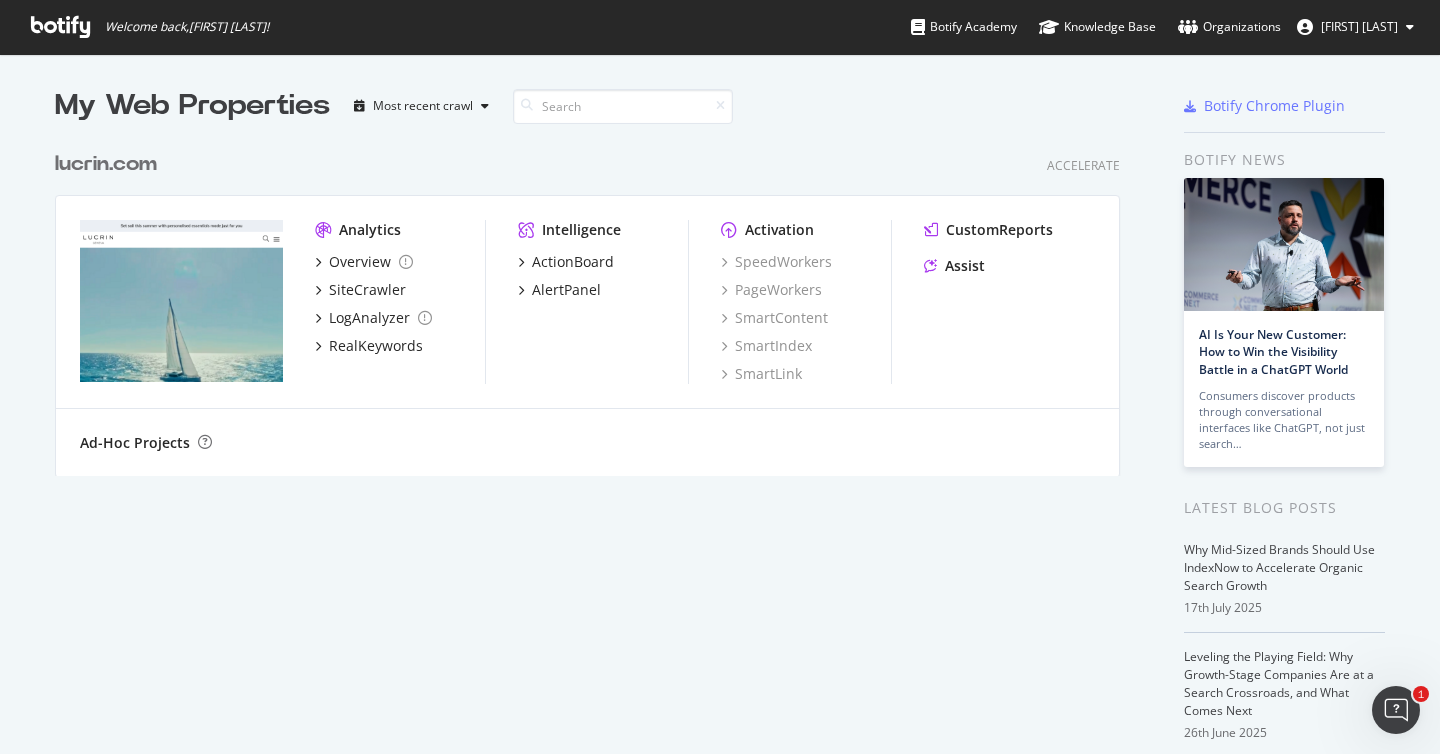 scroll, scrollTop: 0, scrollLeft: 0, axis: both 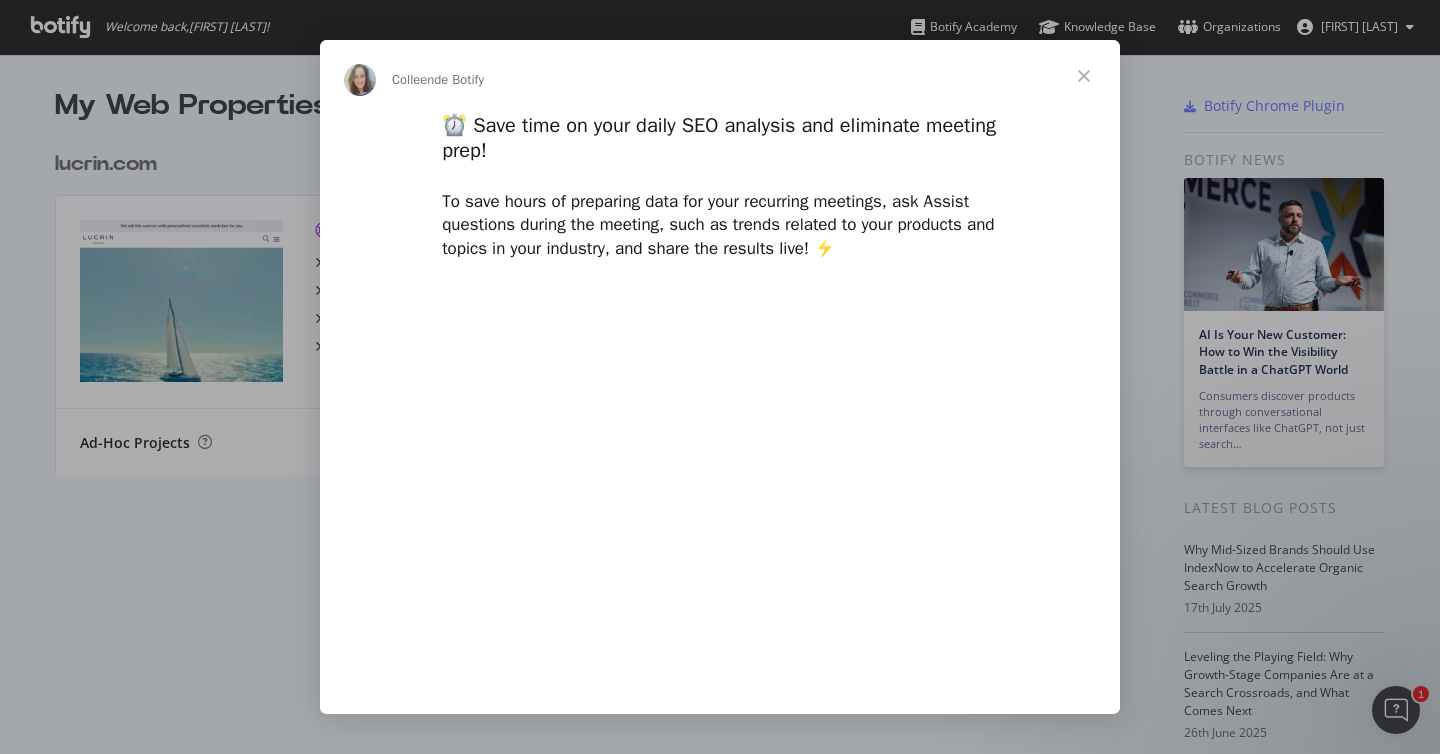 type on "314369" 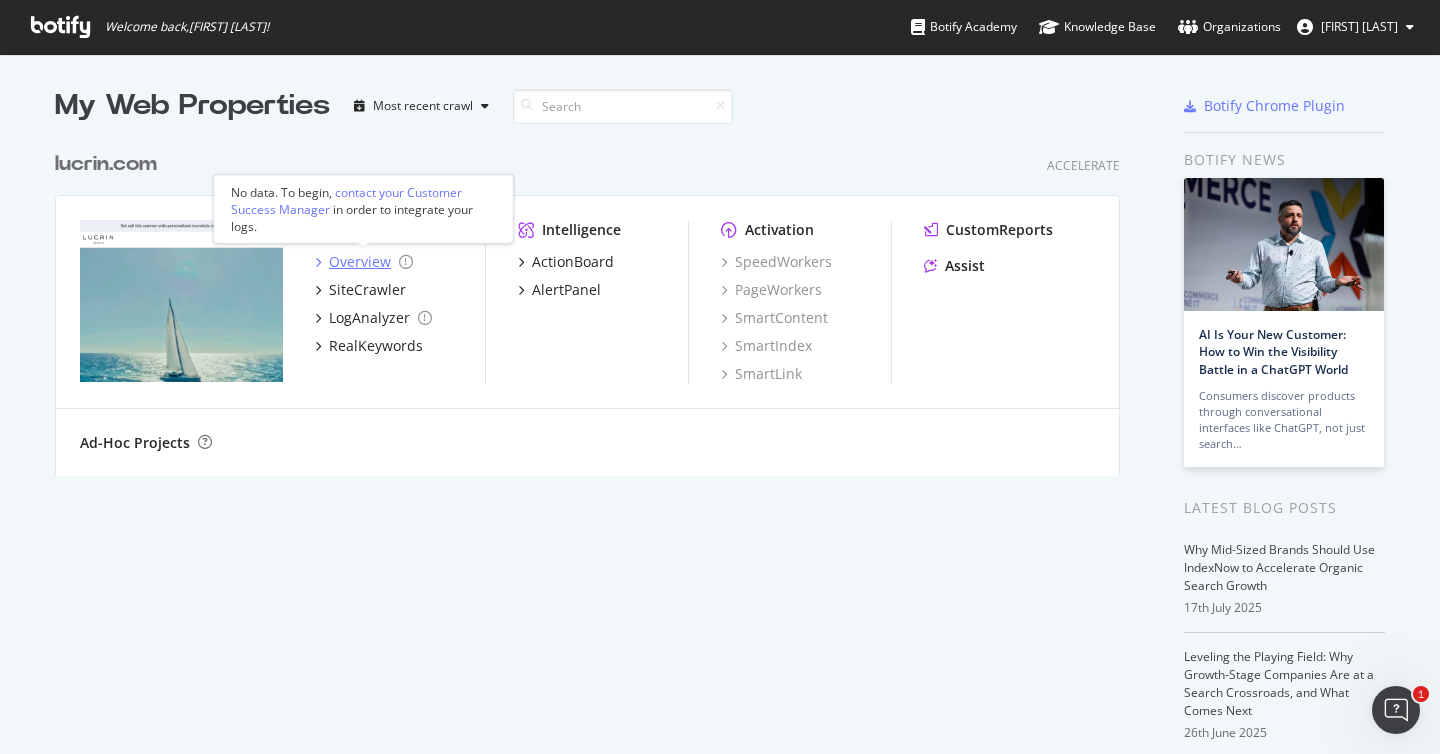 click on "Overview" at bounding box center [360, 262] 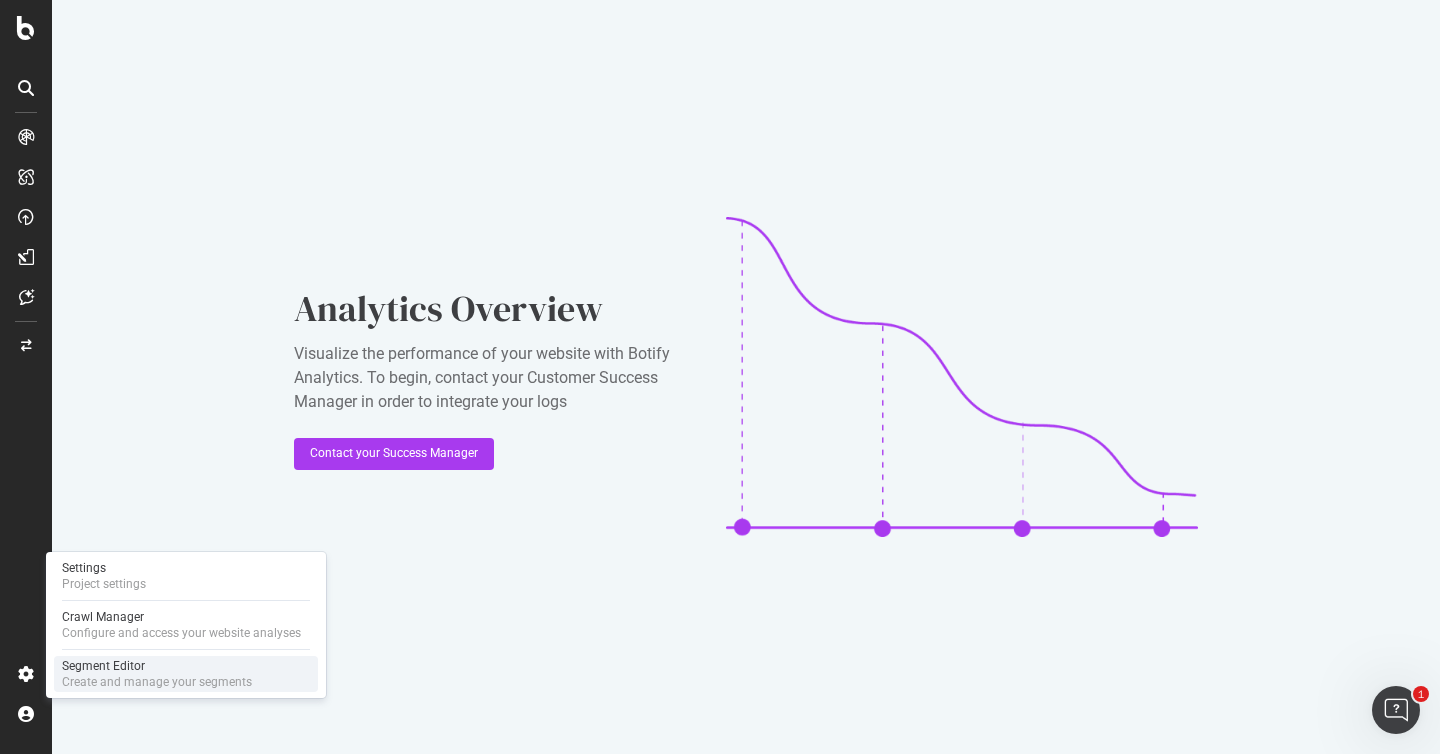 click on "Create and manage your segments" at bounding box center (157, 682) 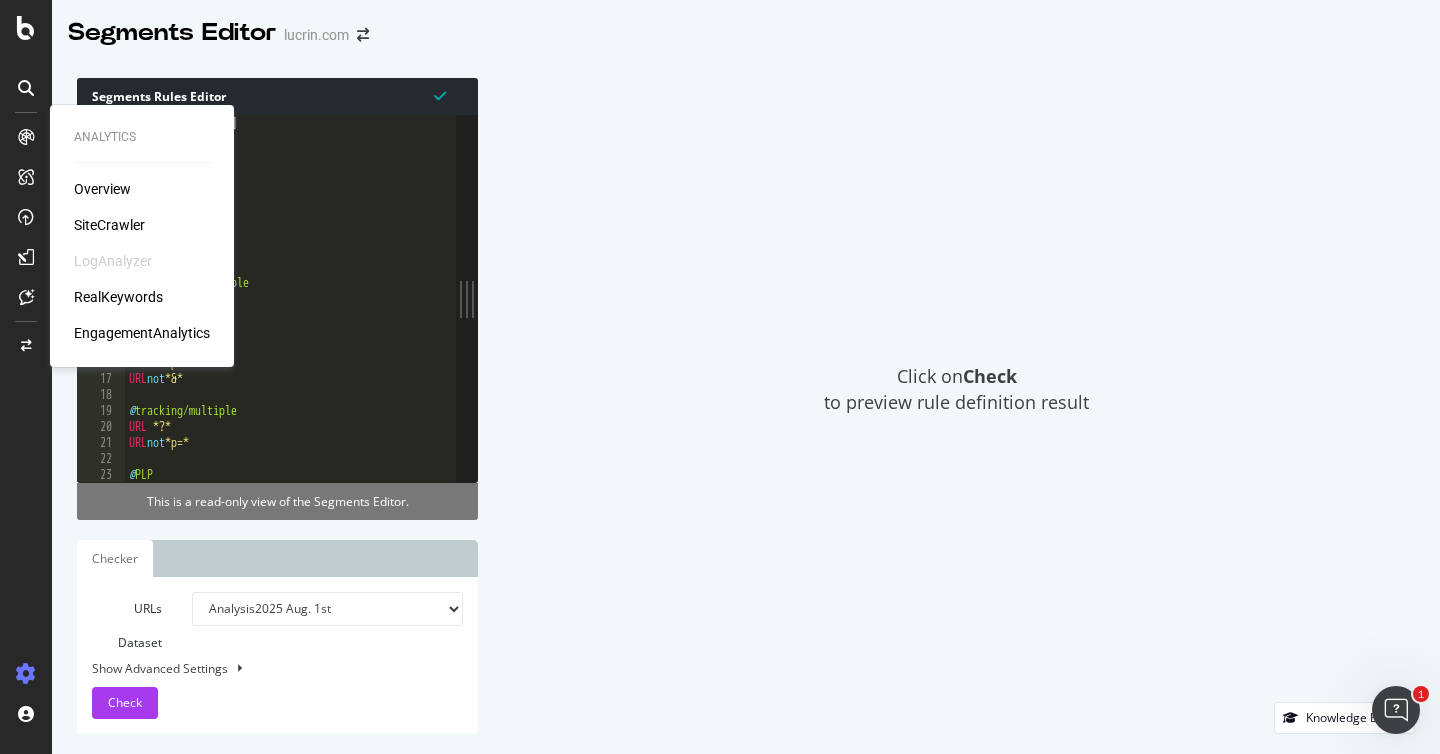 click on "SiteCrawler" at bounding box center (109, 225) 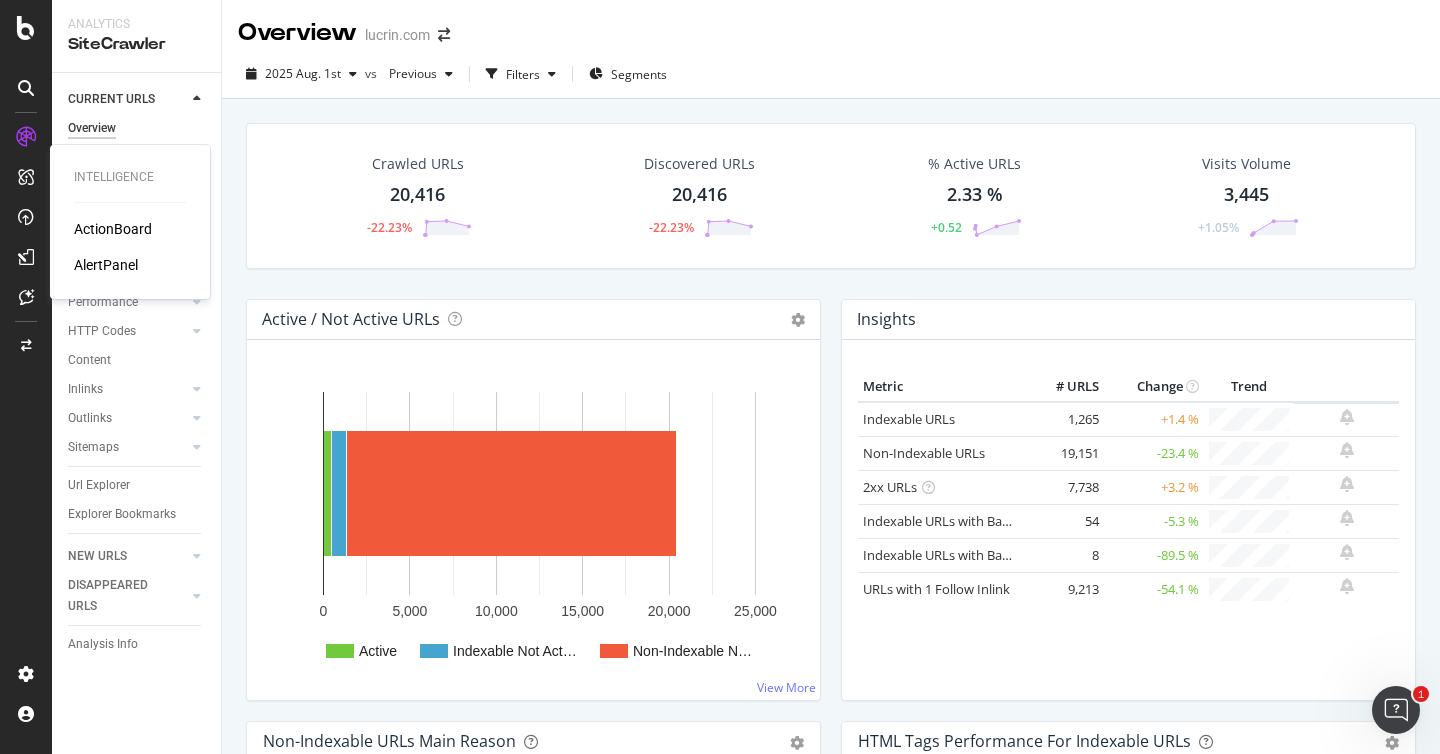 click on "AlertPanel" at bounding box center [106, 265] 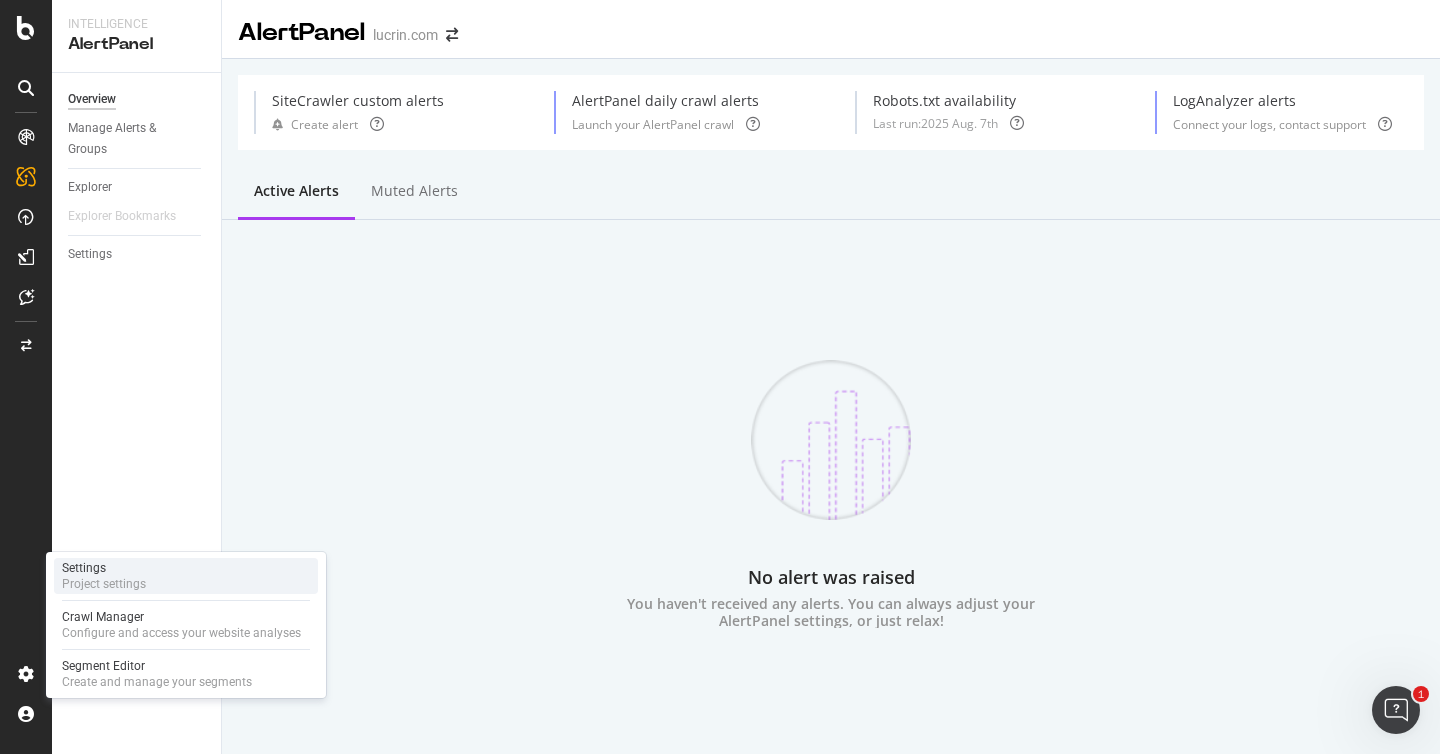 click on "Project settings" at bounding box center [104, 584] 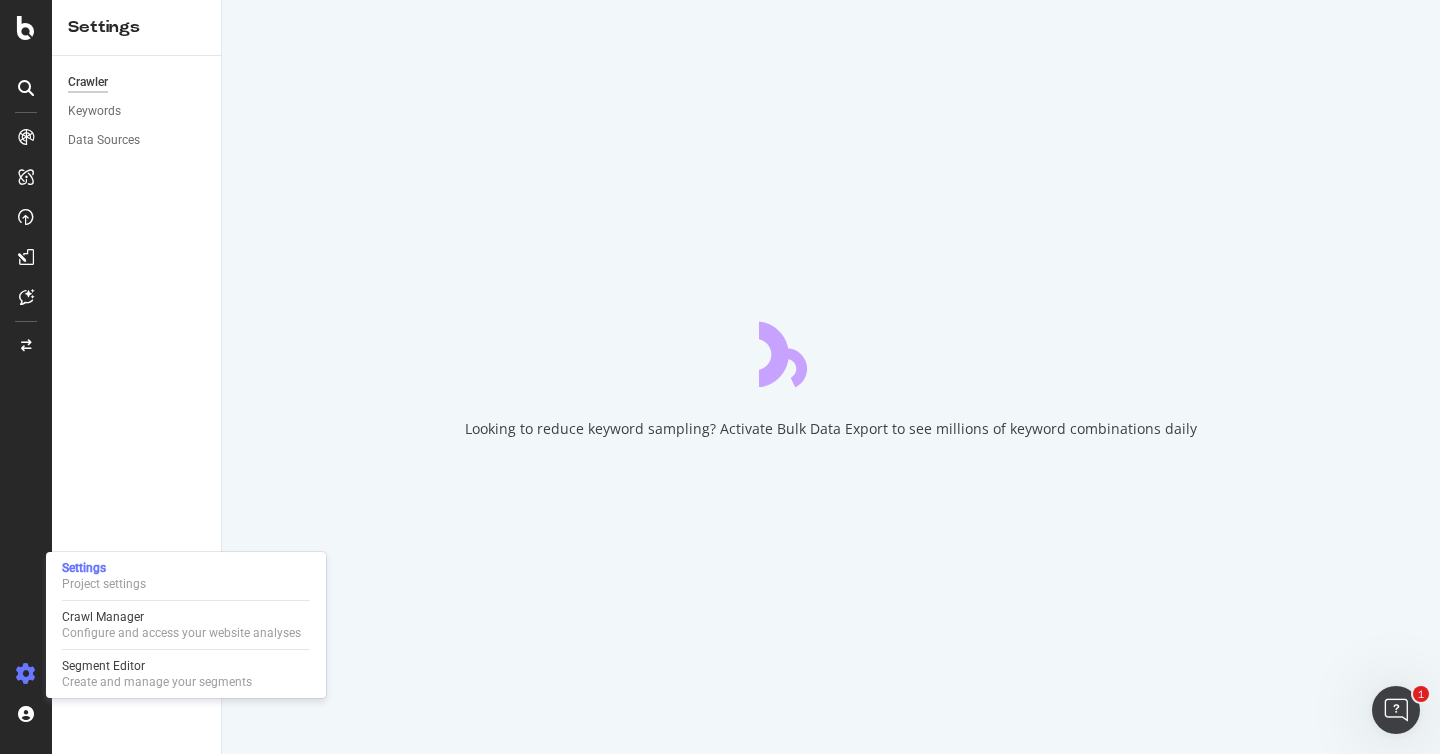 scroll, scrollTop: 0, scrollLeft: 0, axis: both 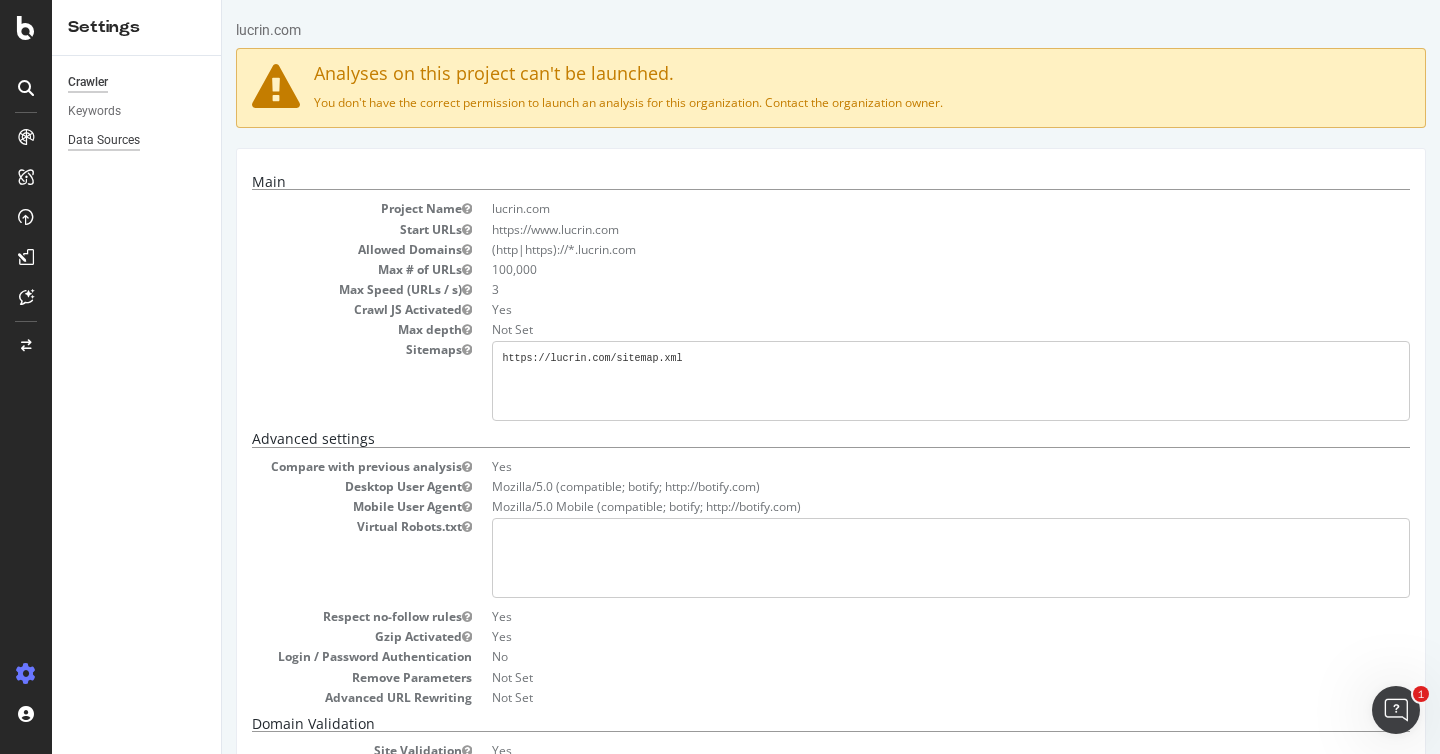 click on "Data Sources" at bounding box center (104, 140) 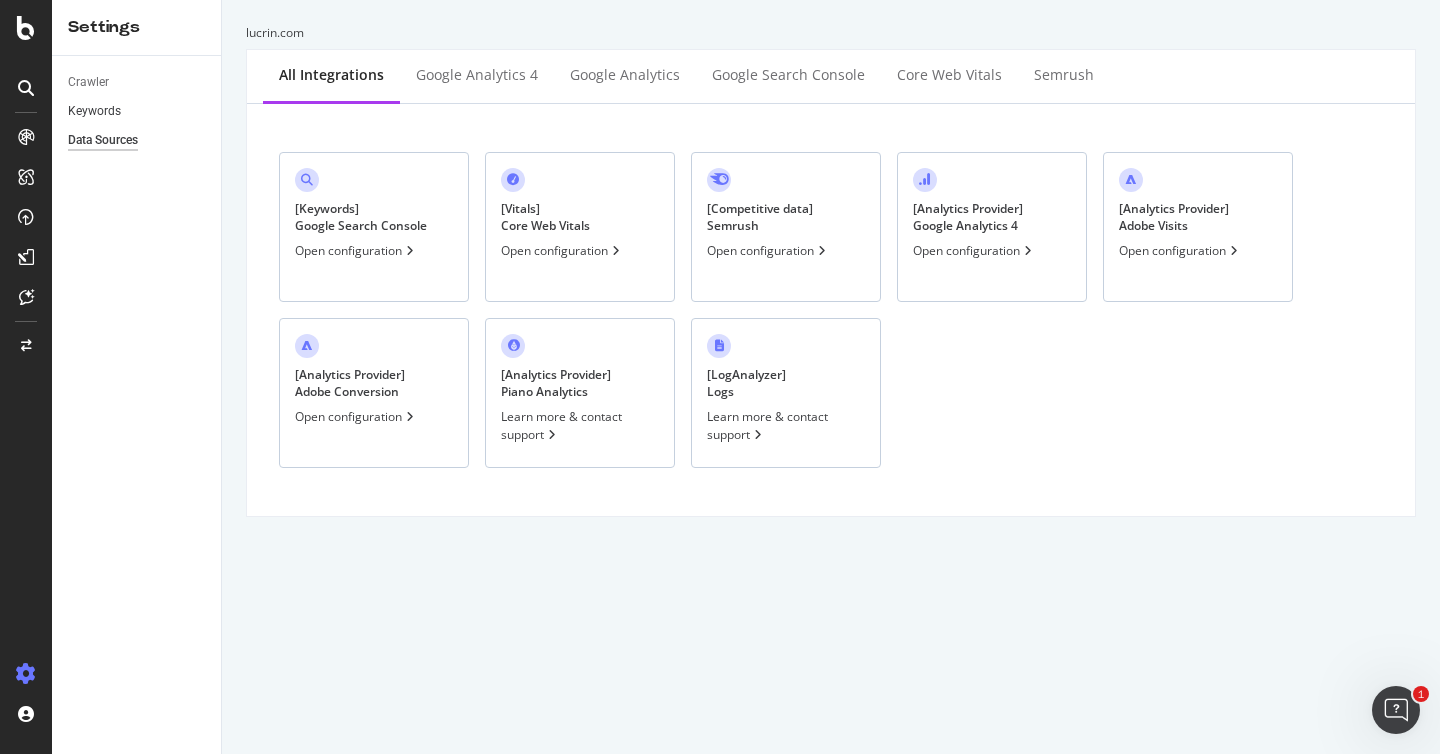 click on "Keywords" at bounding box center [137, 111] 